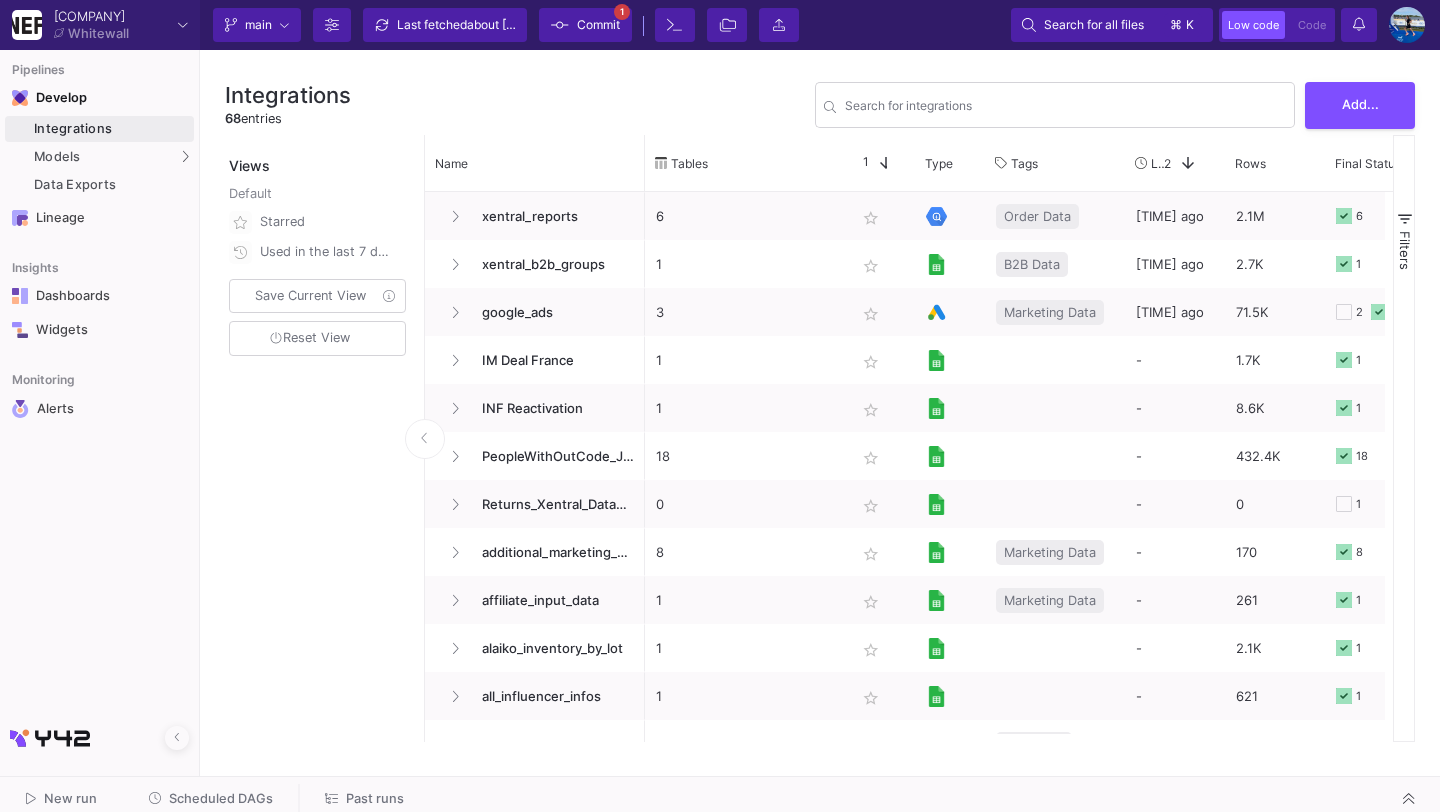 scroll, scrollTop: 0, scrollLeft: 0, axis: both 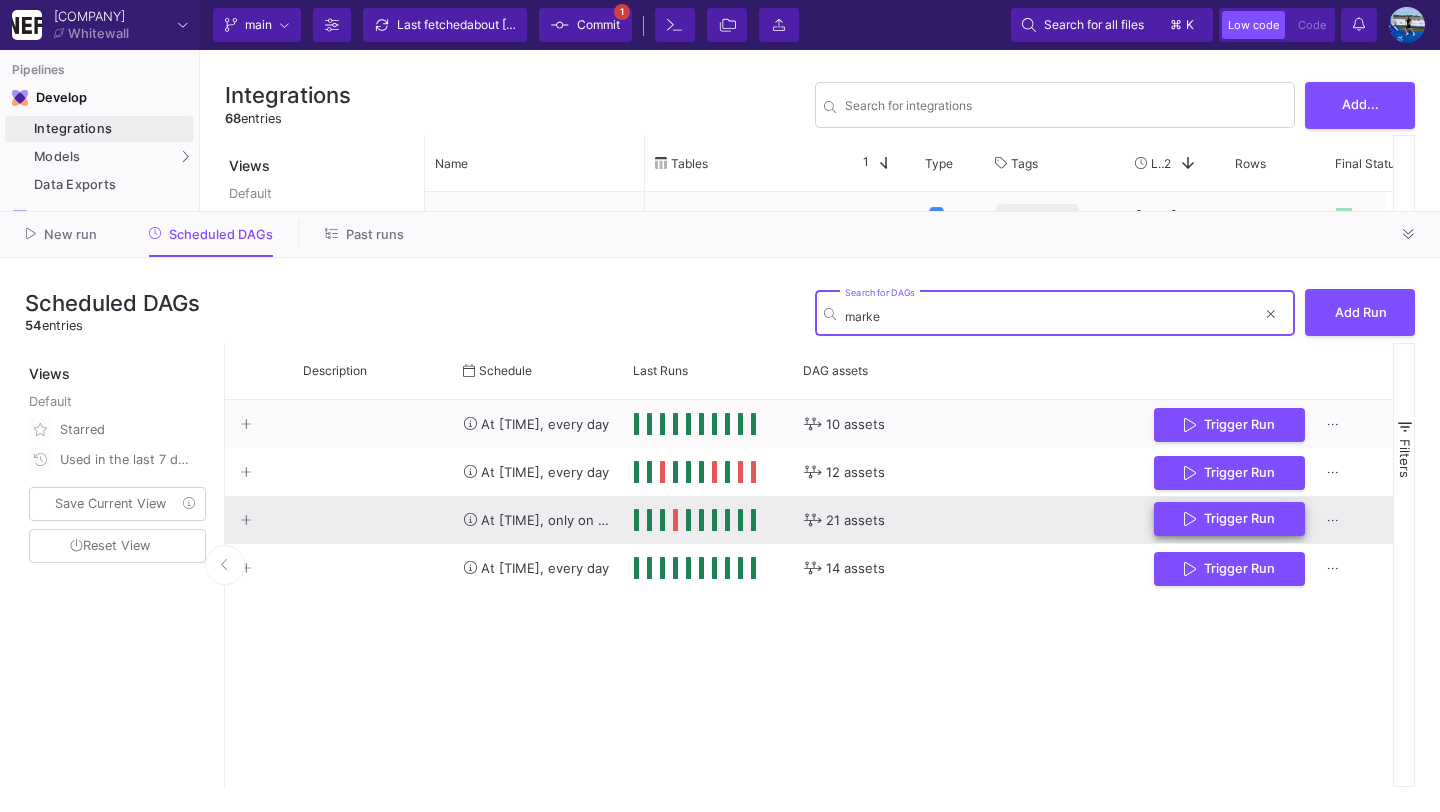 type on "marke" 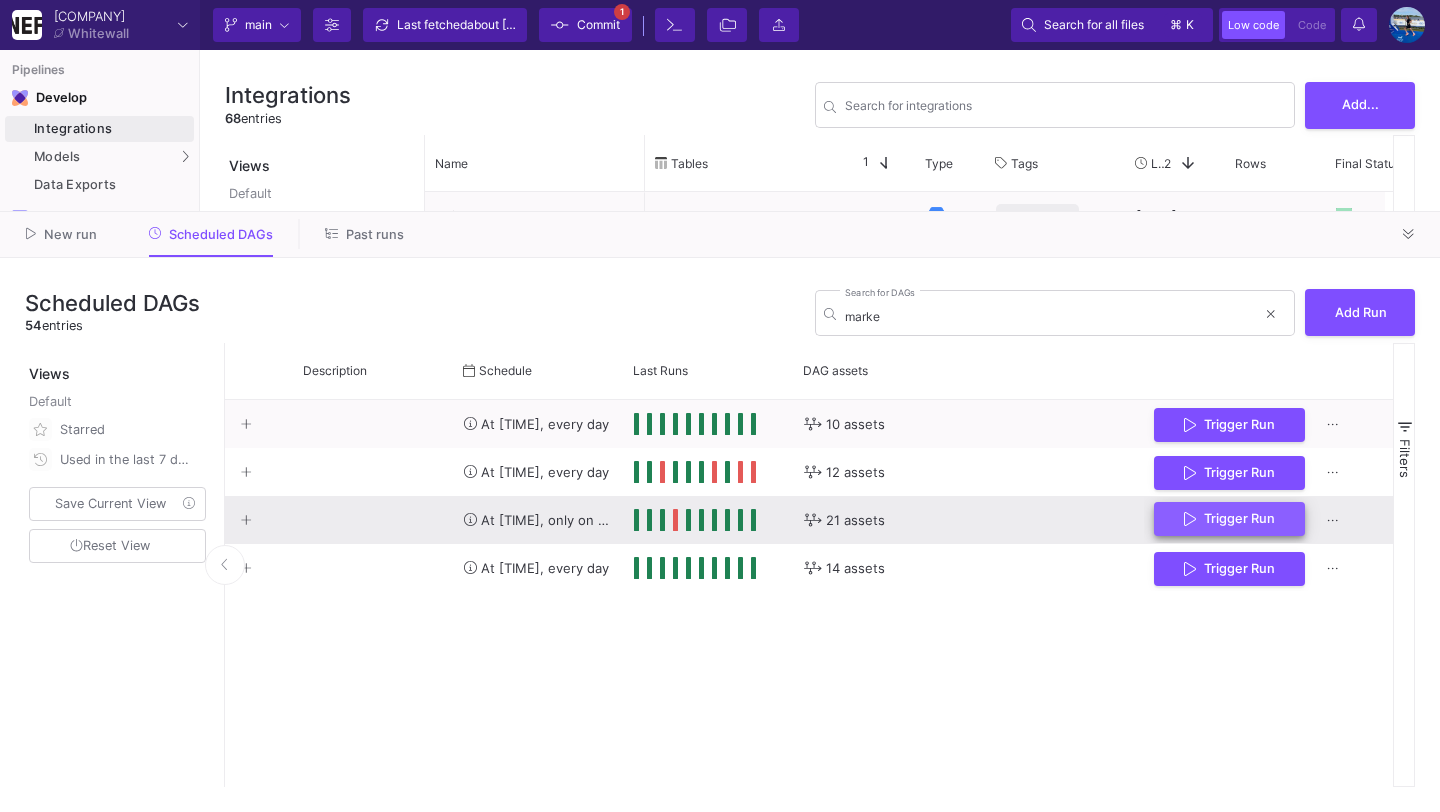 click on "Trigger Run" at bounding box center [1239, 518] 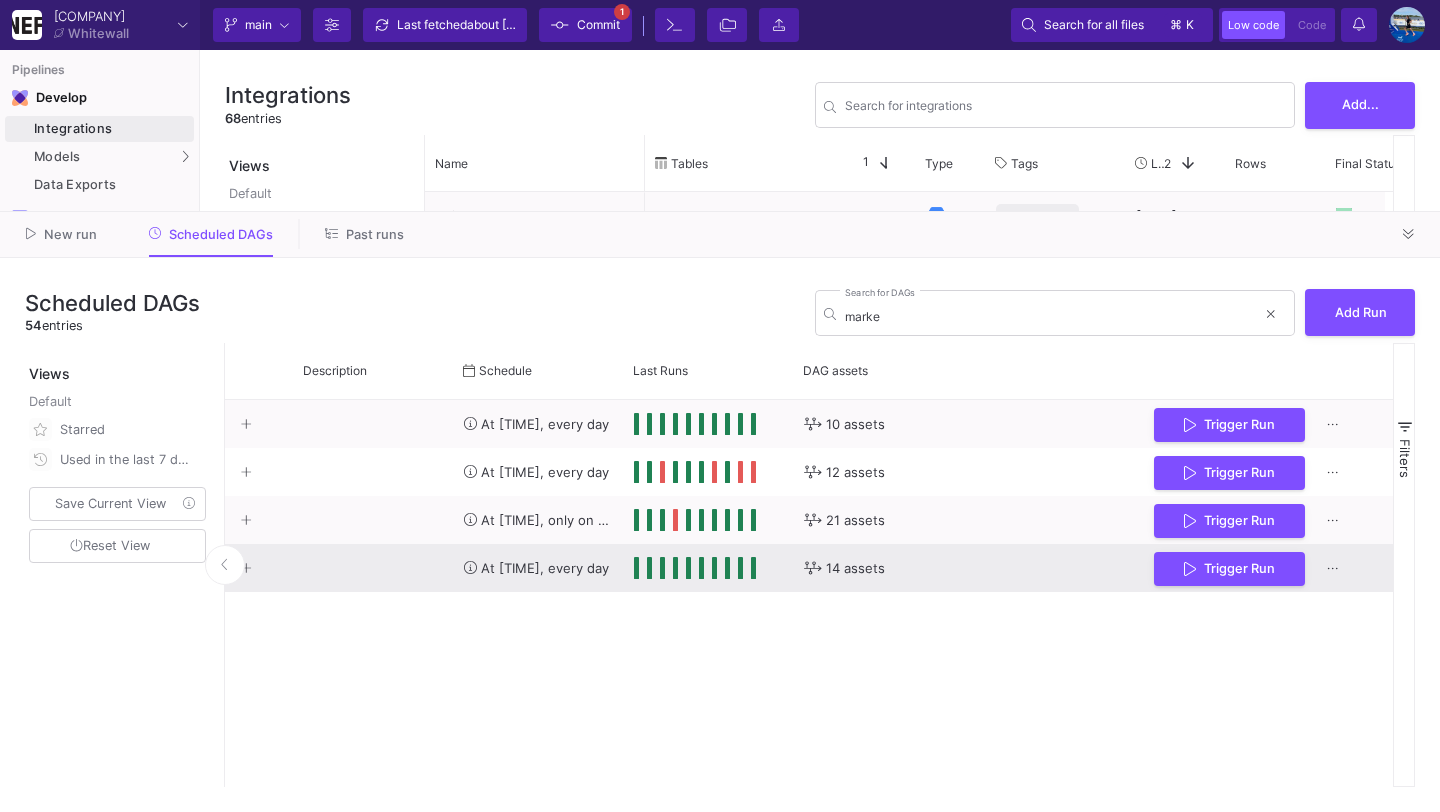 scroll, scrollTop: 0, scrollLeft: 298, axis: horizontal 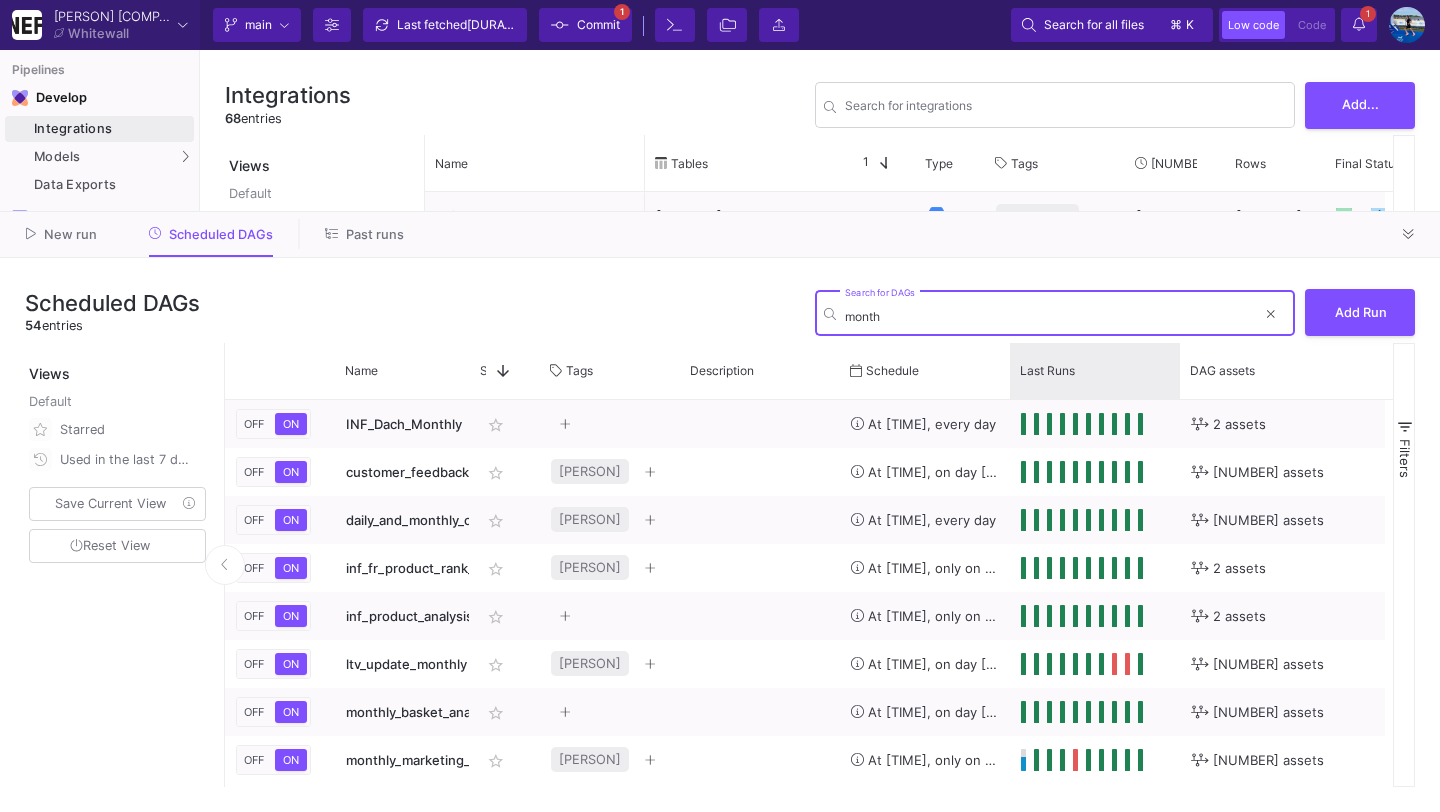 type on "month" 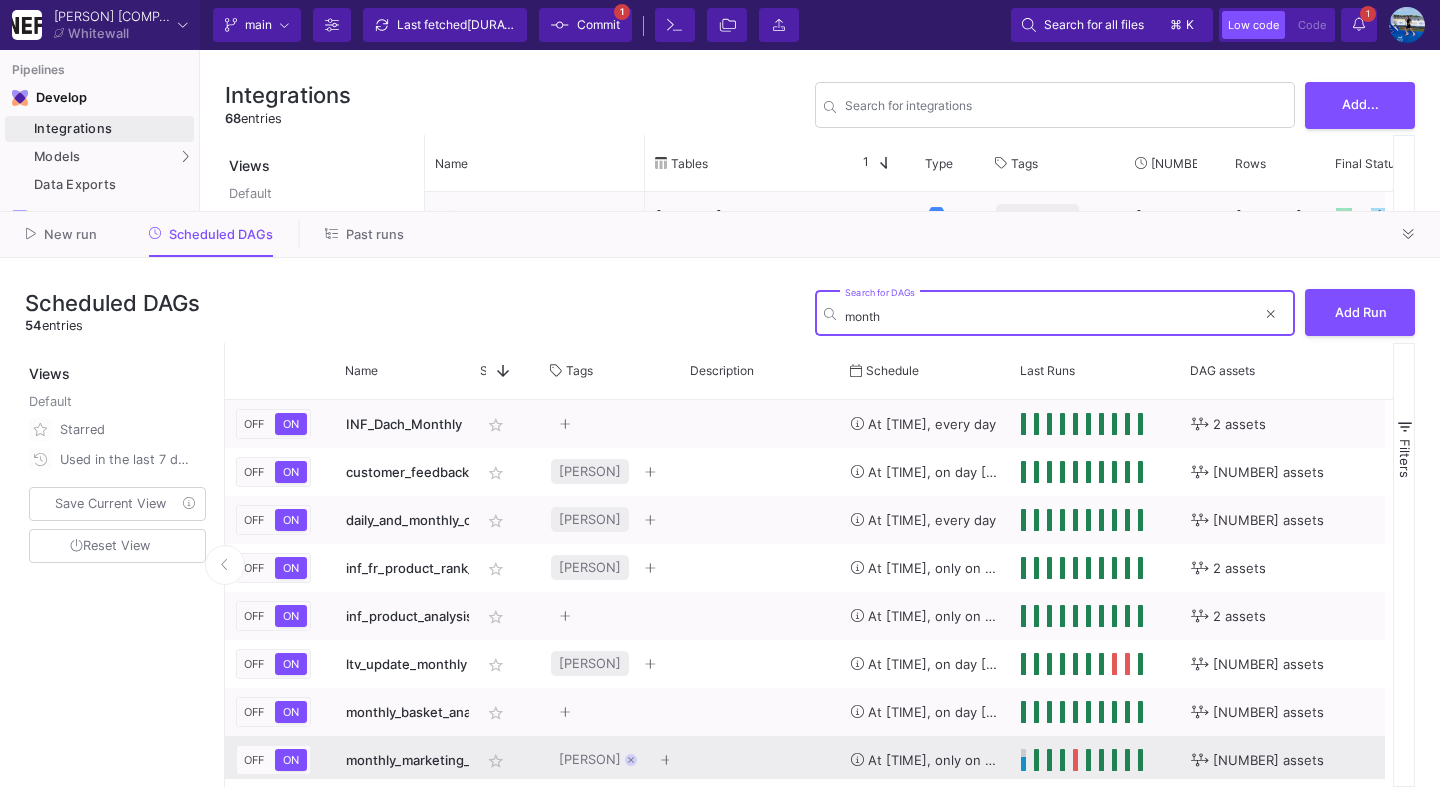 scroll, scrollTop: 36, scrollLeft: 0, axis: vertical 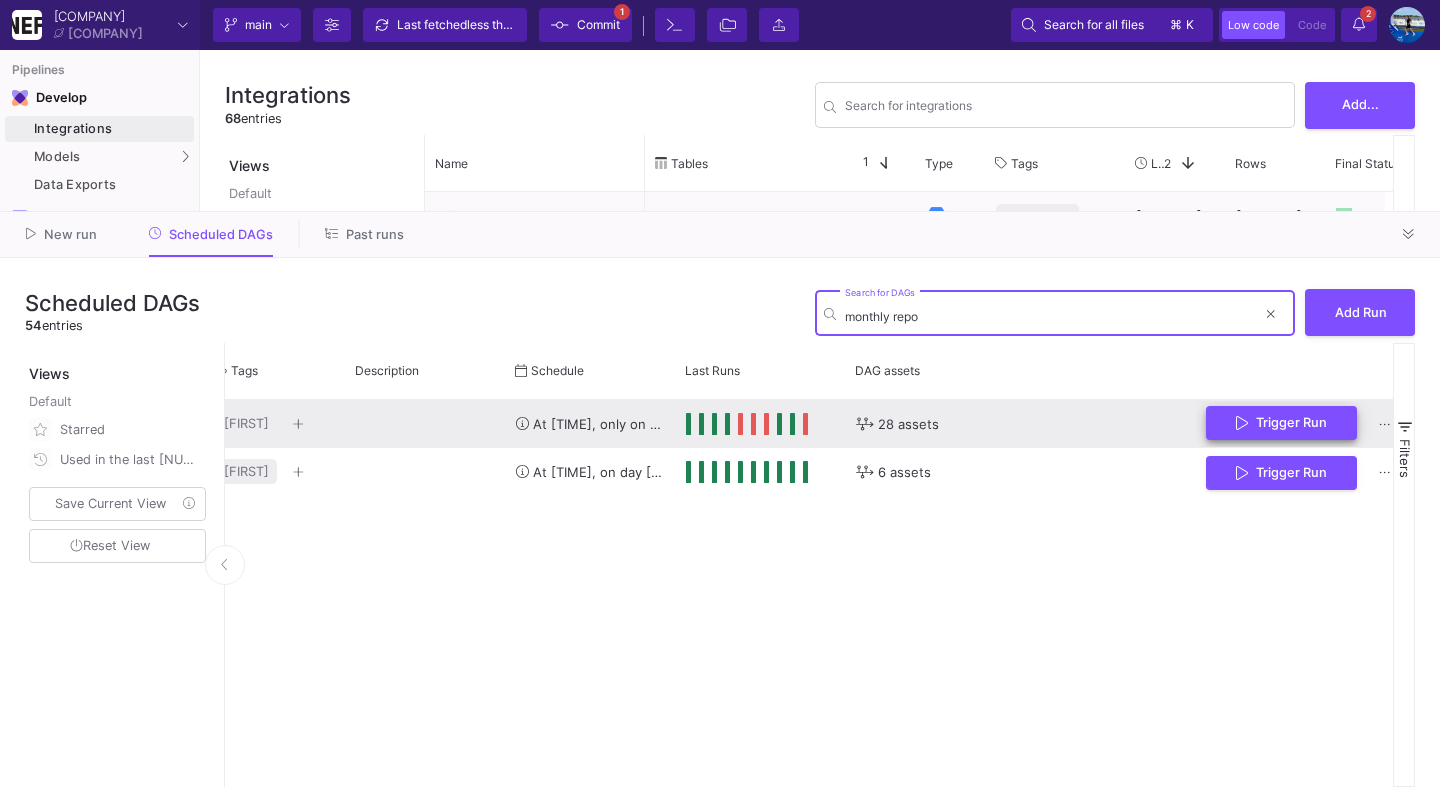 type on "monthly repo" 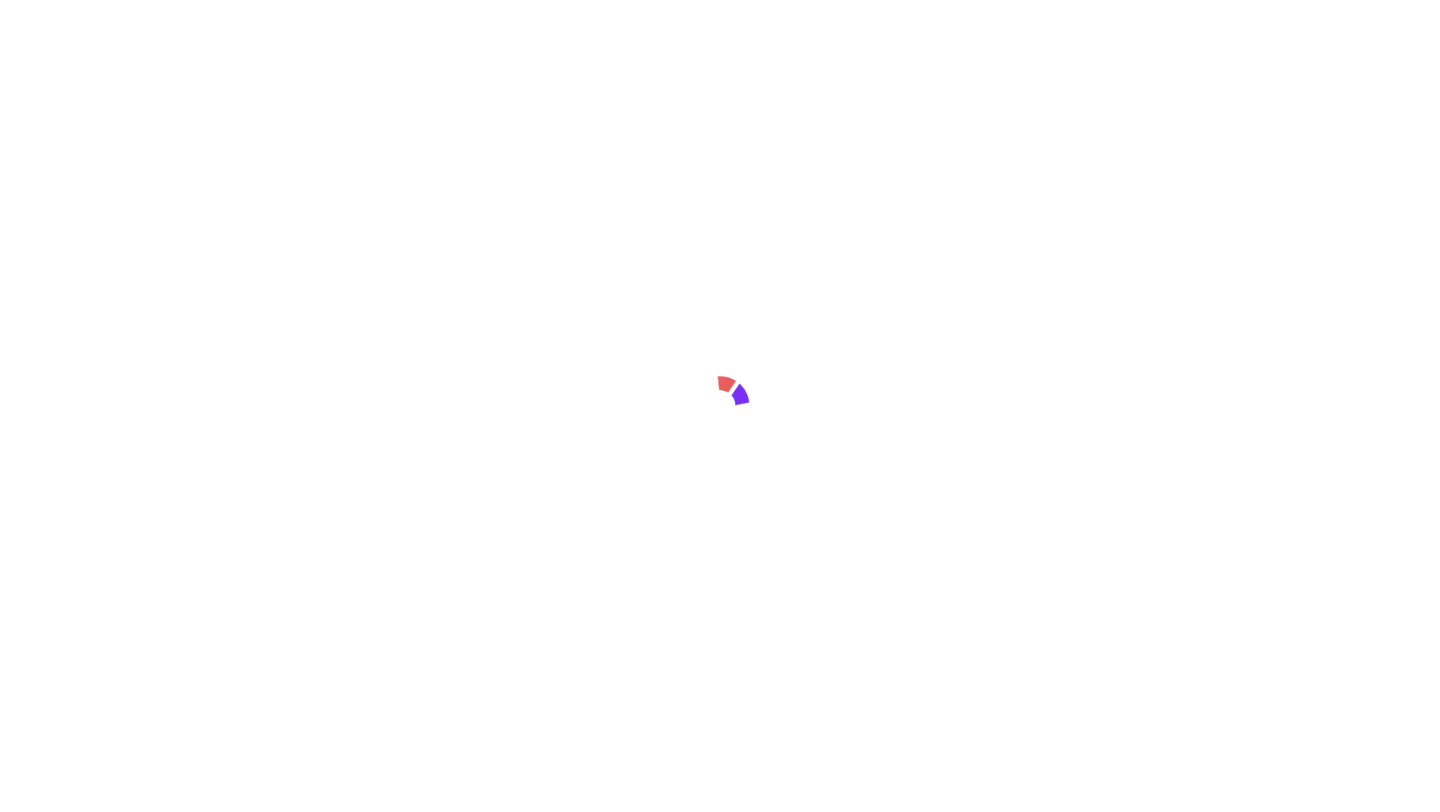 scroll, scrollTop: 0, scrollLeft: 0, axis: both 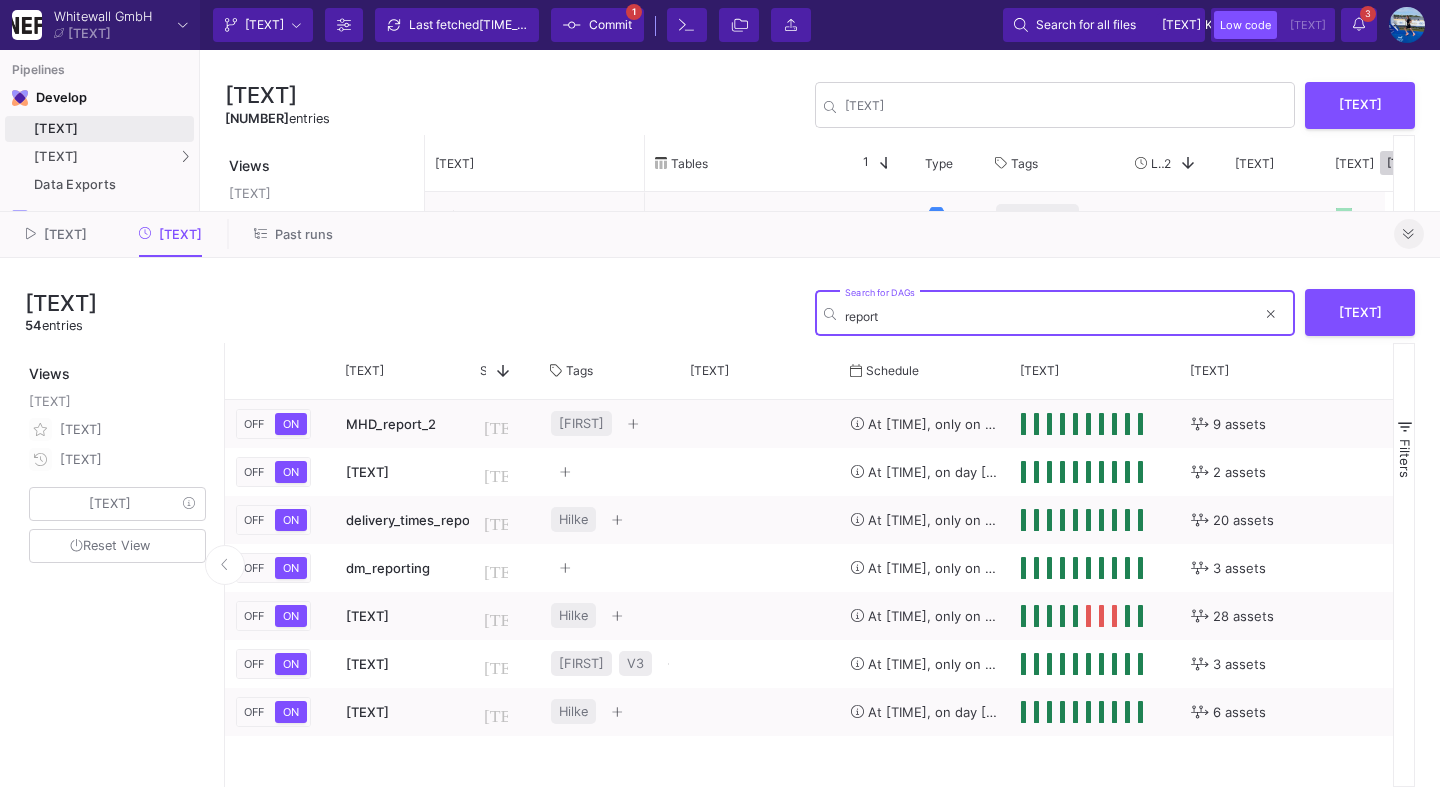 type on "report" 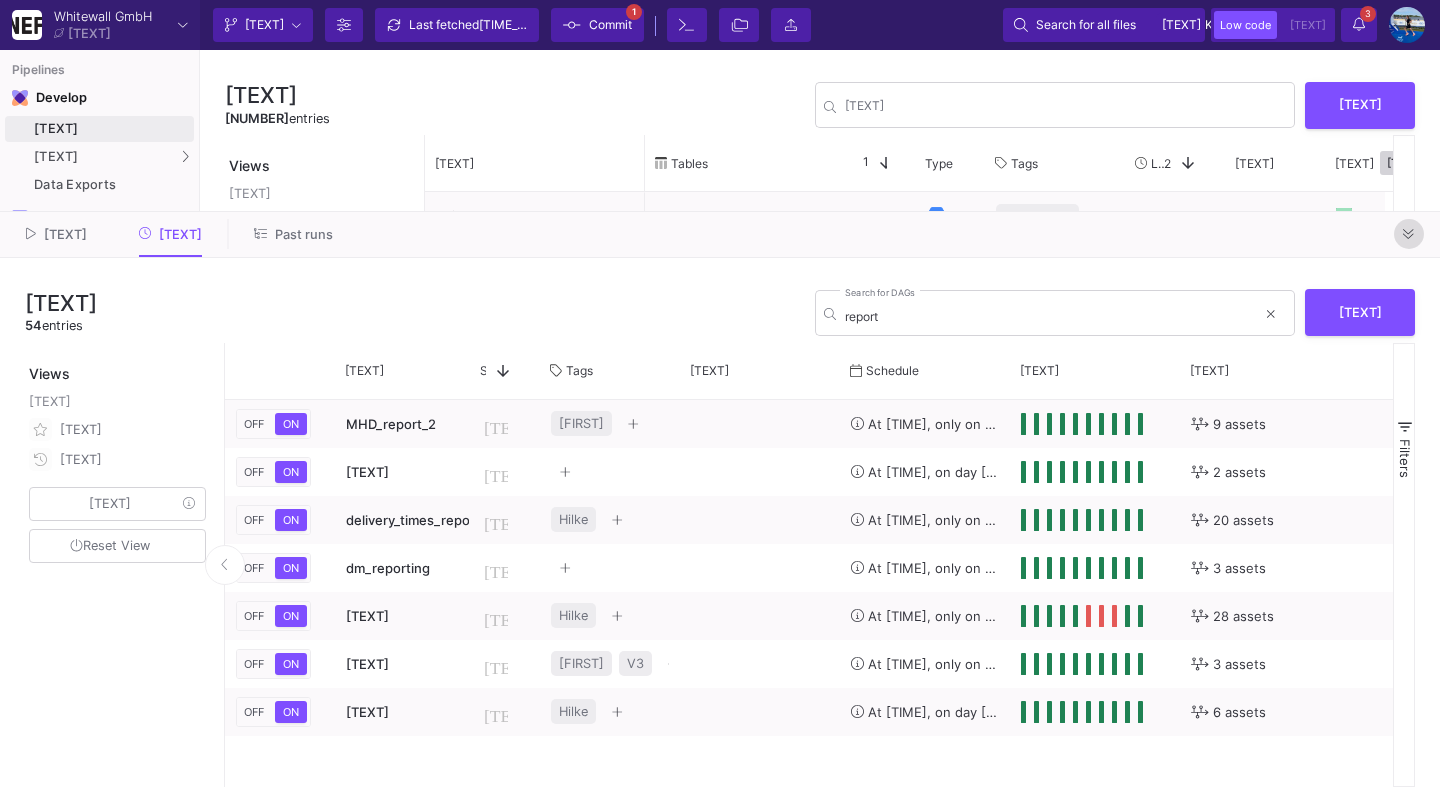 click at bounding box center (1408, 234) 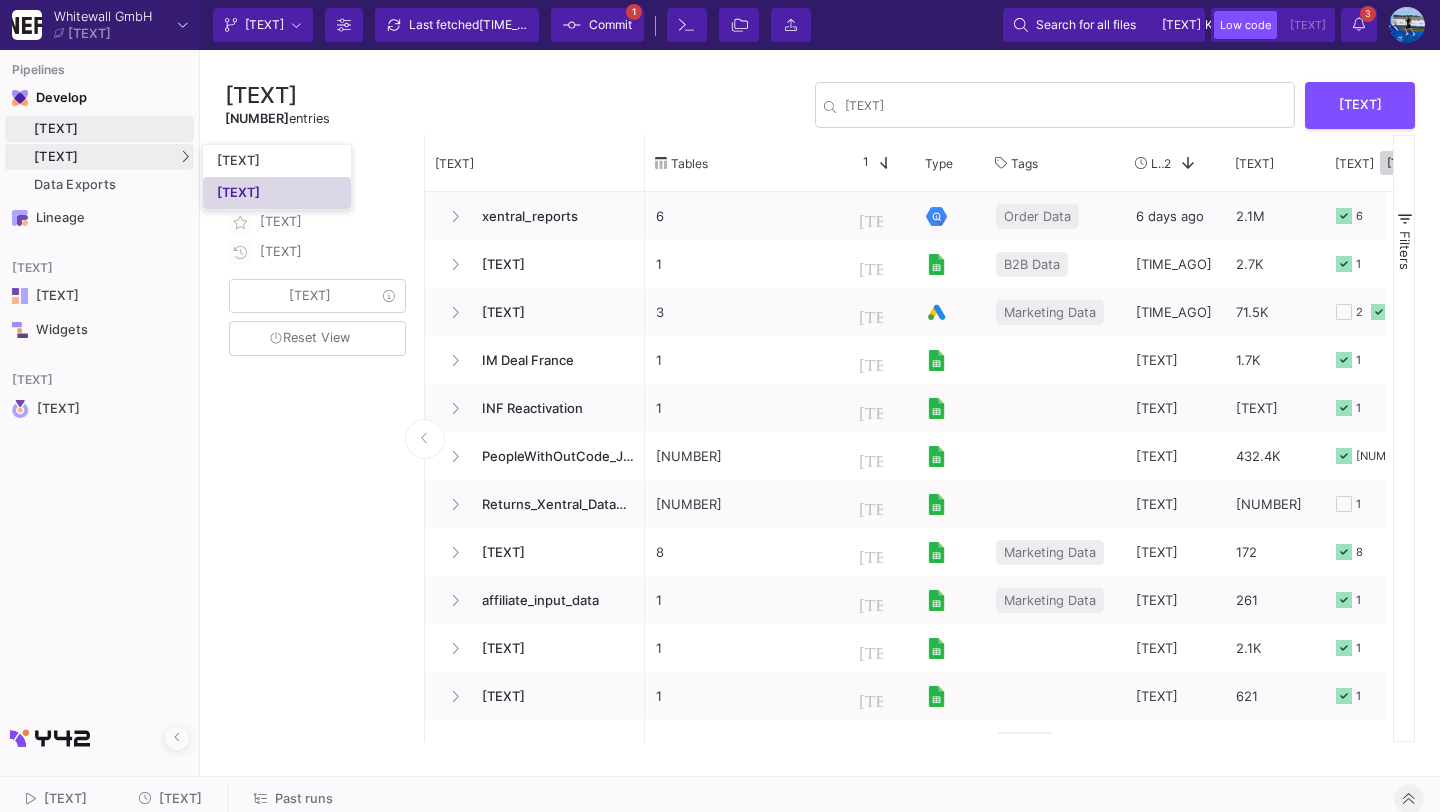 click on "SQL-Models" at bounding box center [277, 193] 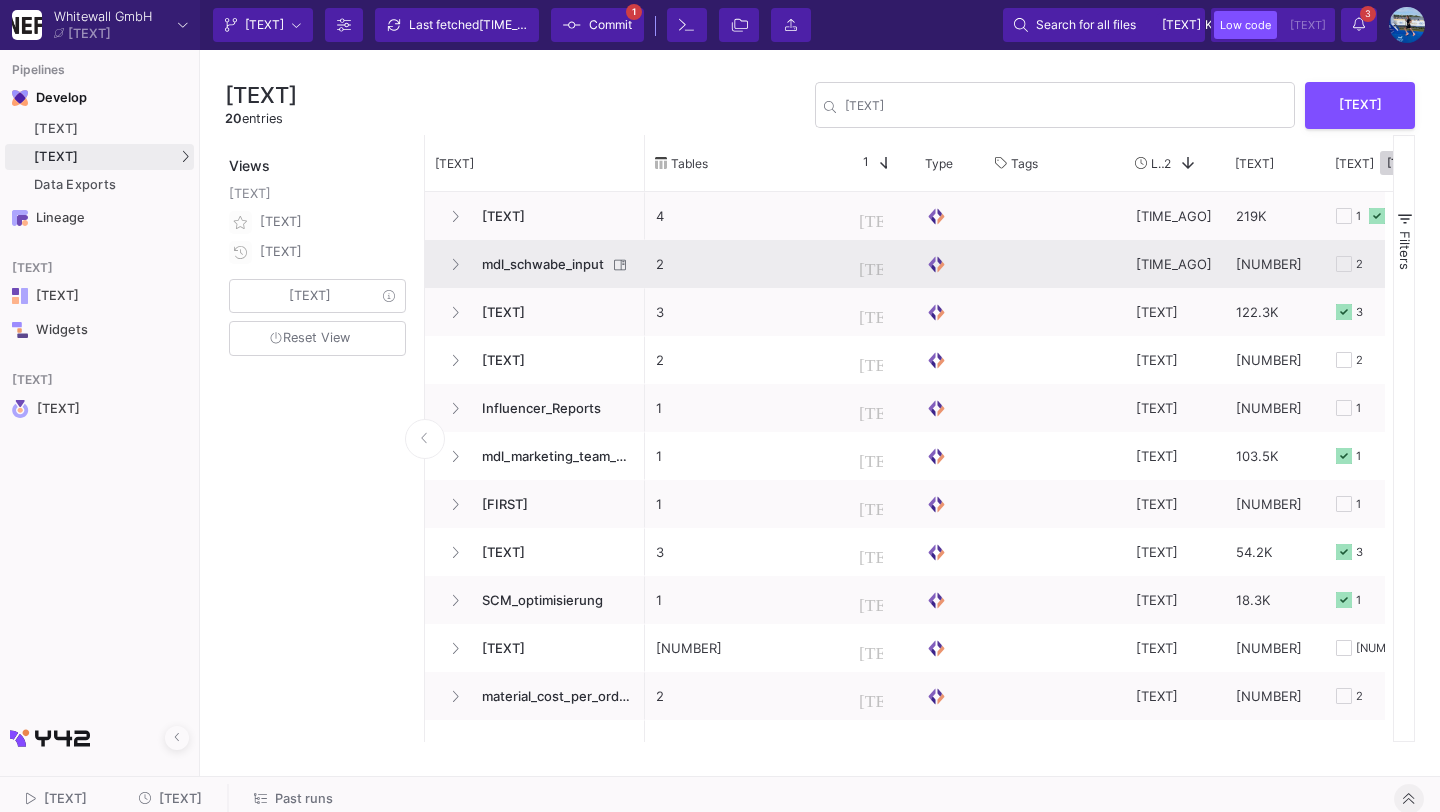 click on "mdl_schwabe_input" at bounding box center [538, 264] 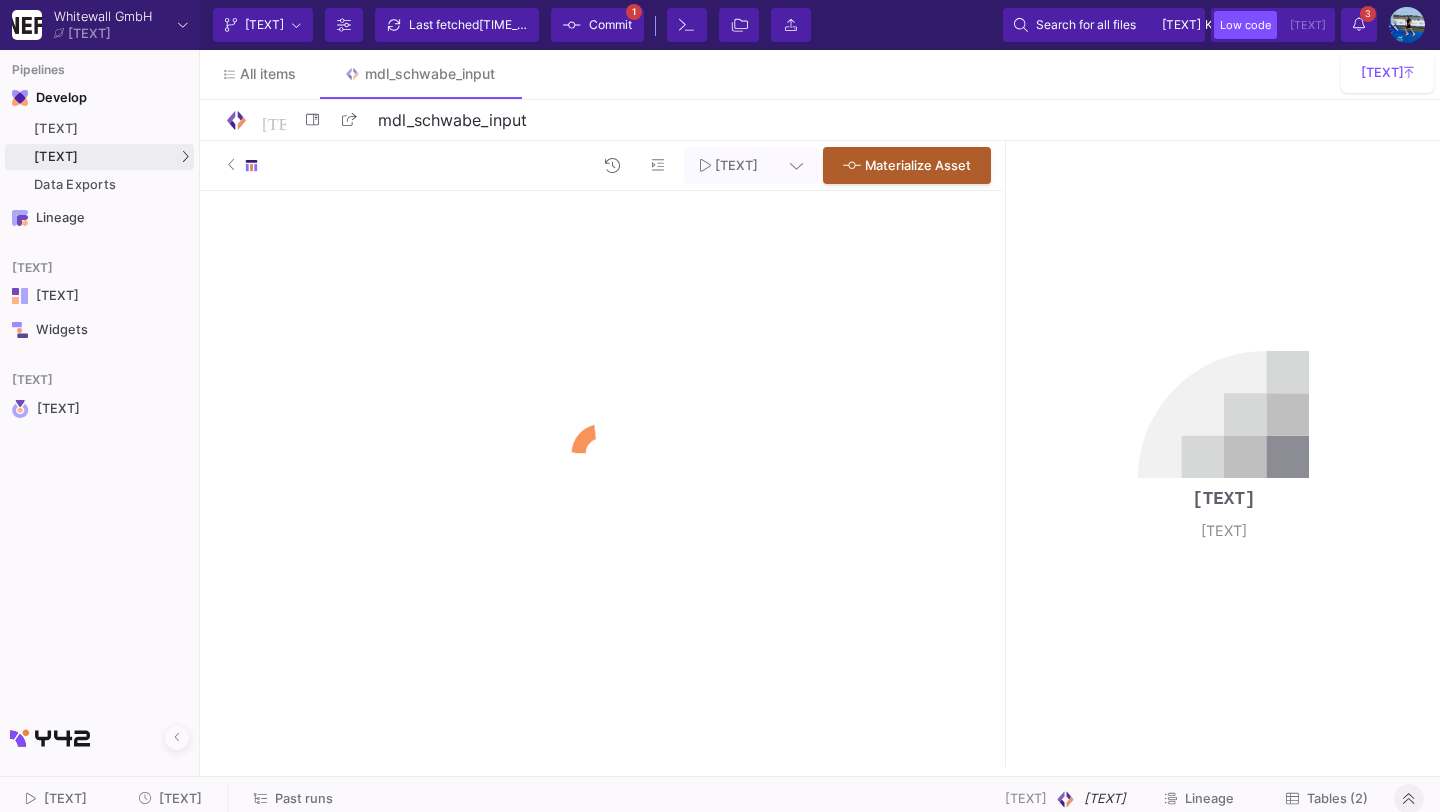 click on "Tables (2)" at bounding box center [1327, 799] 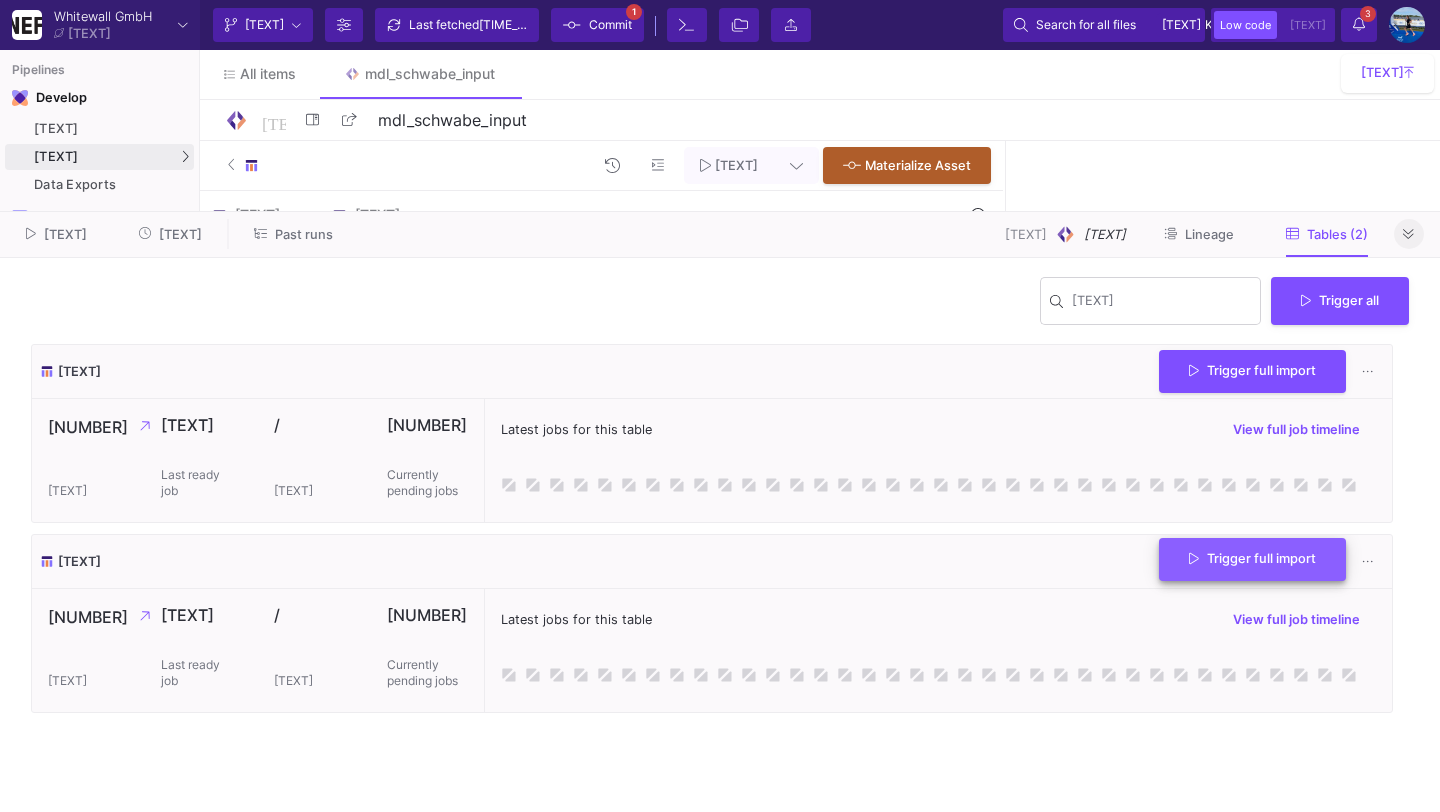 click on "Trigger full import" at bounding box center [1252, 559] 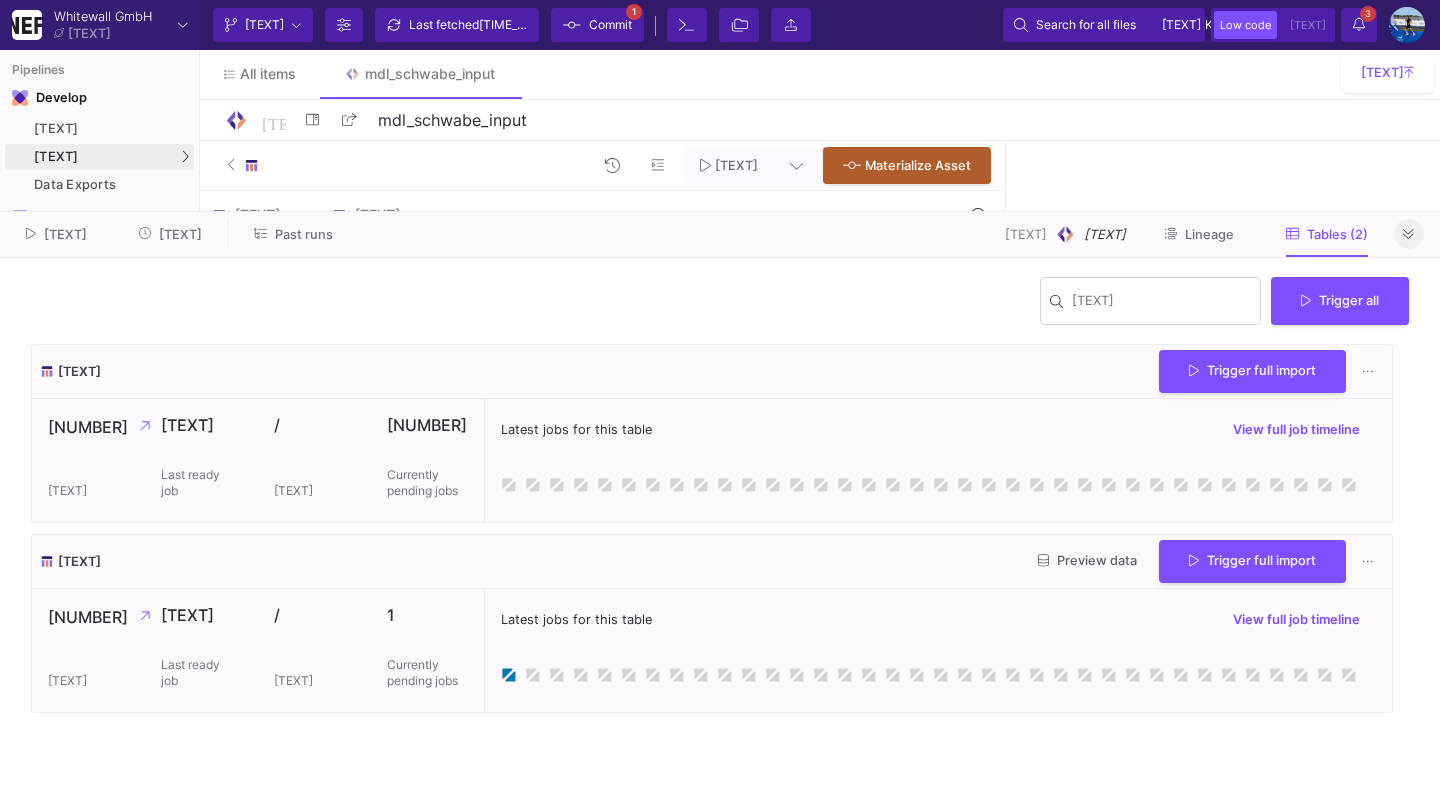click at bounding box center (1409, 234) 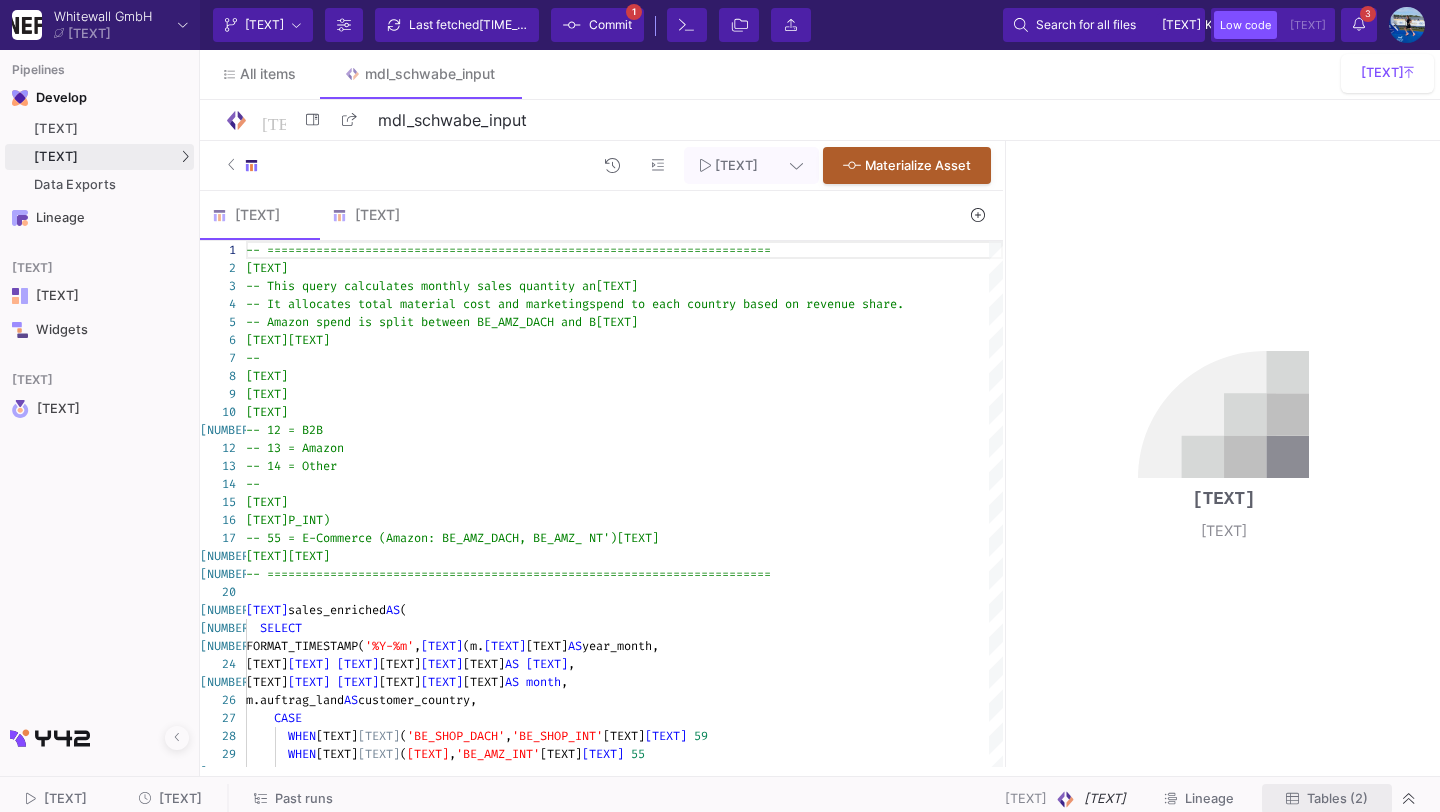 click on "Tables (2)" at bounding box center [1327, 799] 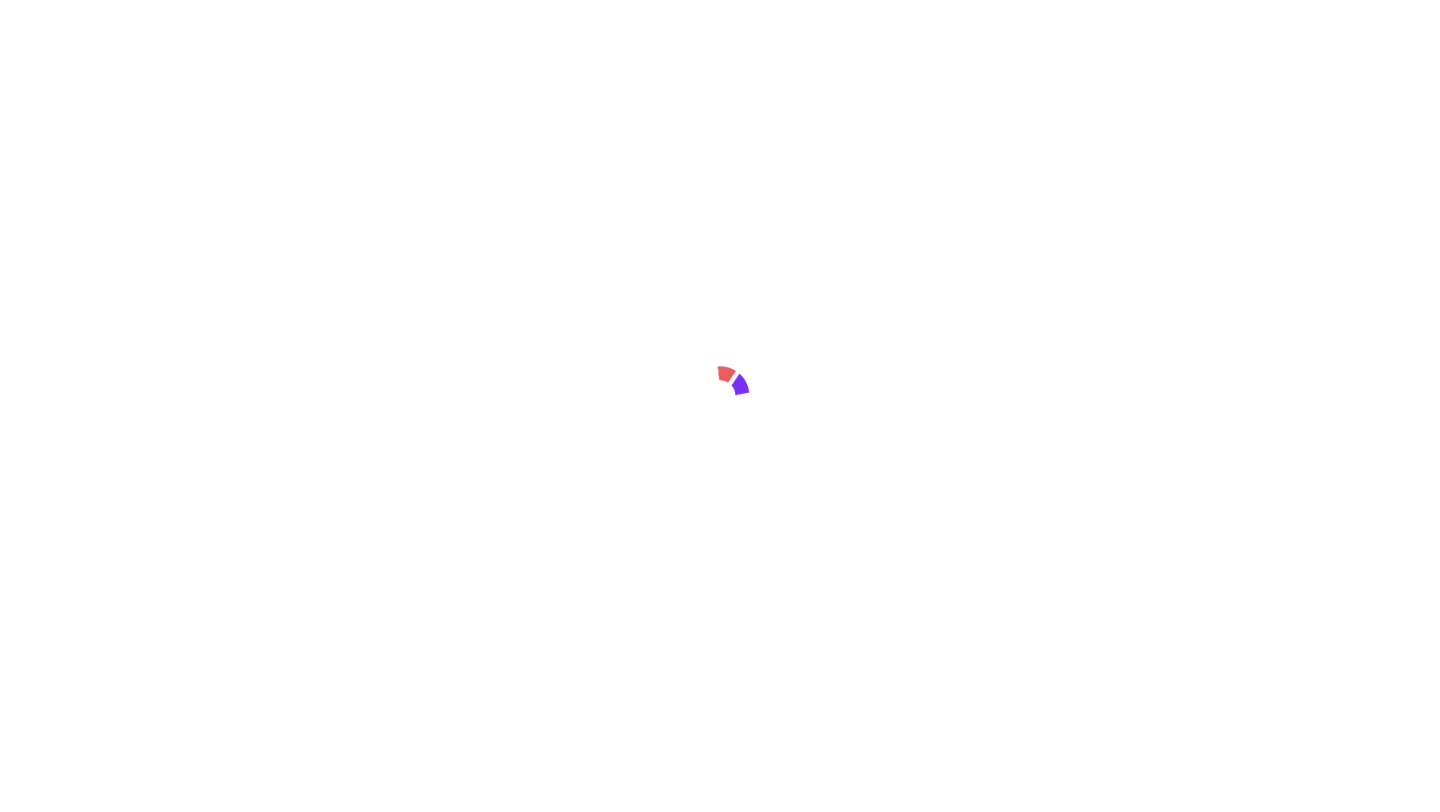 scroll, scrollTop: 0, scrollLeft: 0, axis: both 